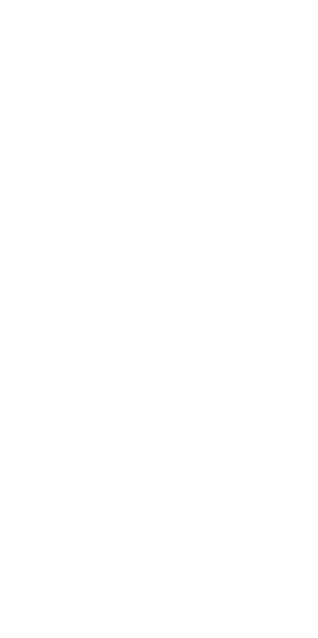 scroll, scrollTop: 0, scrollLeft: 0, axis: both 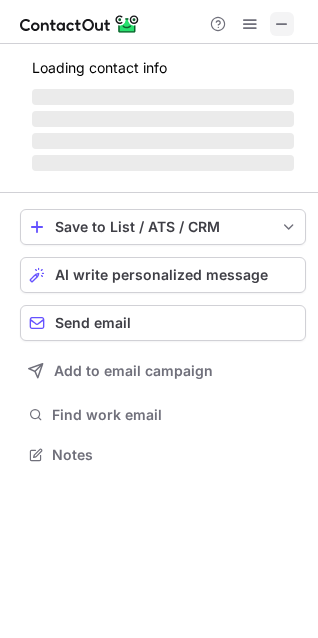 click at bounding box center [282, 24] 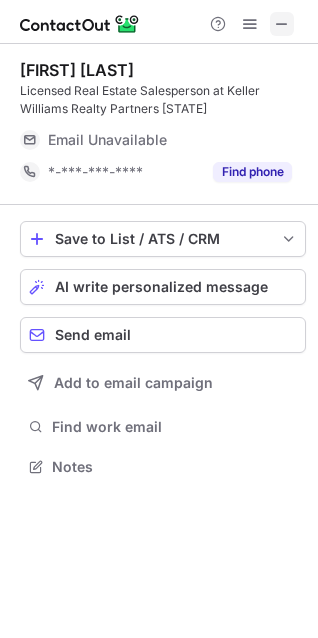 scroll, scrollTop: 10, scrollLeft: 10, axis: both 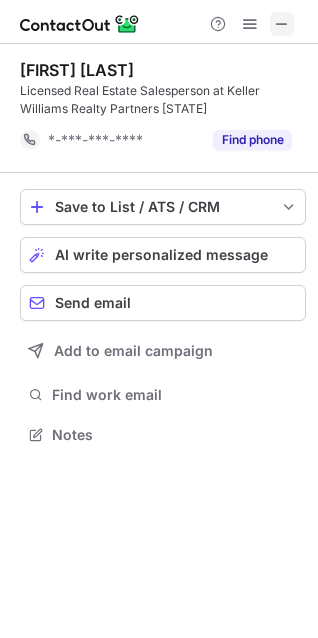 click at bounding box center [282, 24] 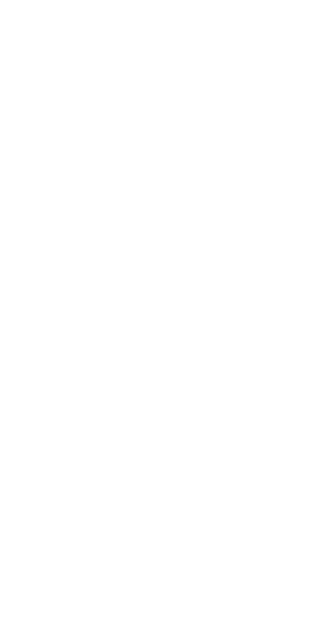 scroll, scrollTop: 0, scrollLeft: 0, axis: both 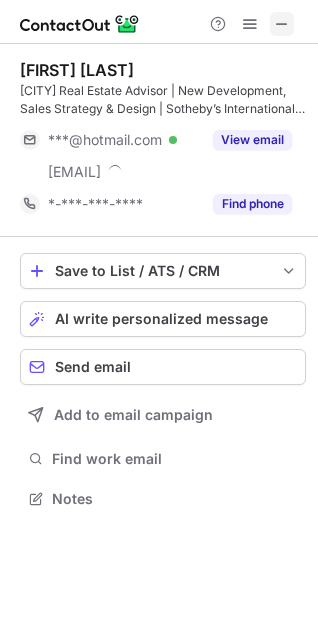 click at bounding box center [282, 24] 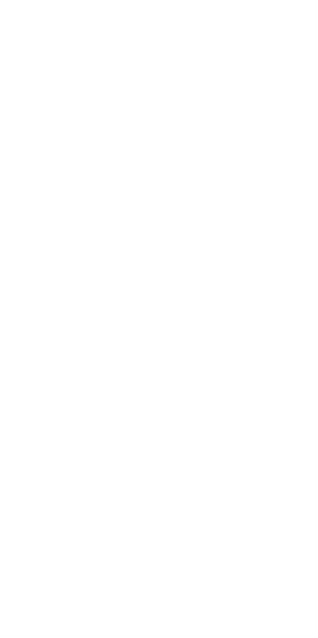scroll, scrollTop: 0, scrollLeft: 0, axis: both 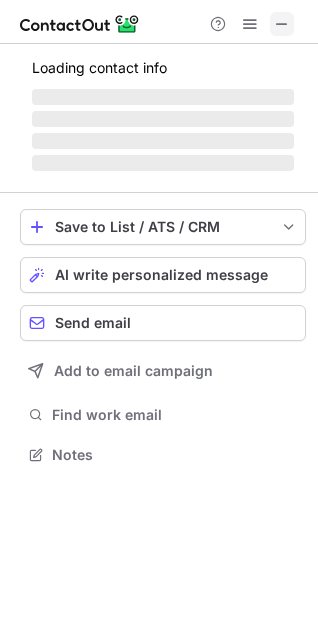 click at bounding box center (282, 24) 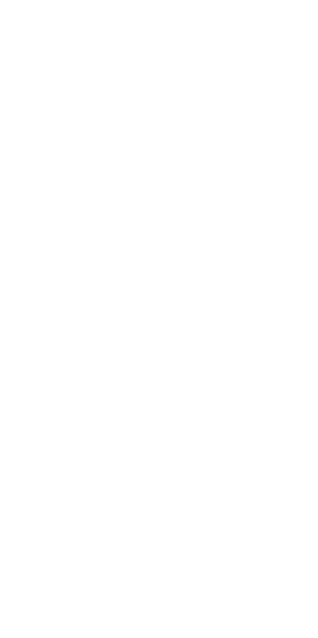 scroll, scrollTop: 0, scrollLeft: 0, axis: both 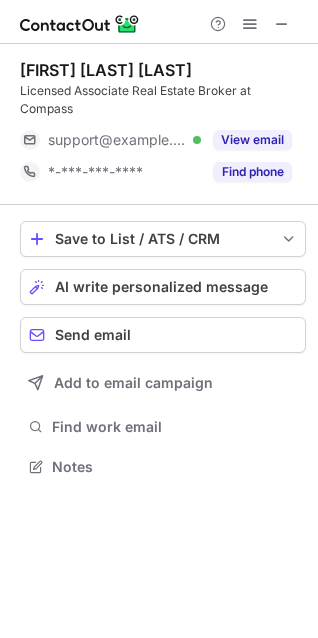 click on "View email" at bounding box center (252, 140) 